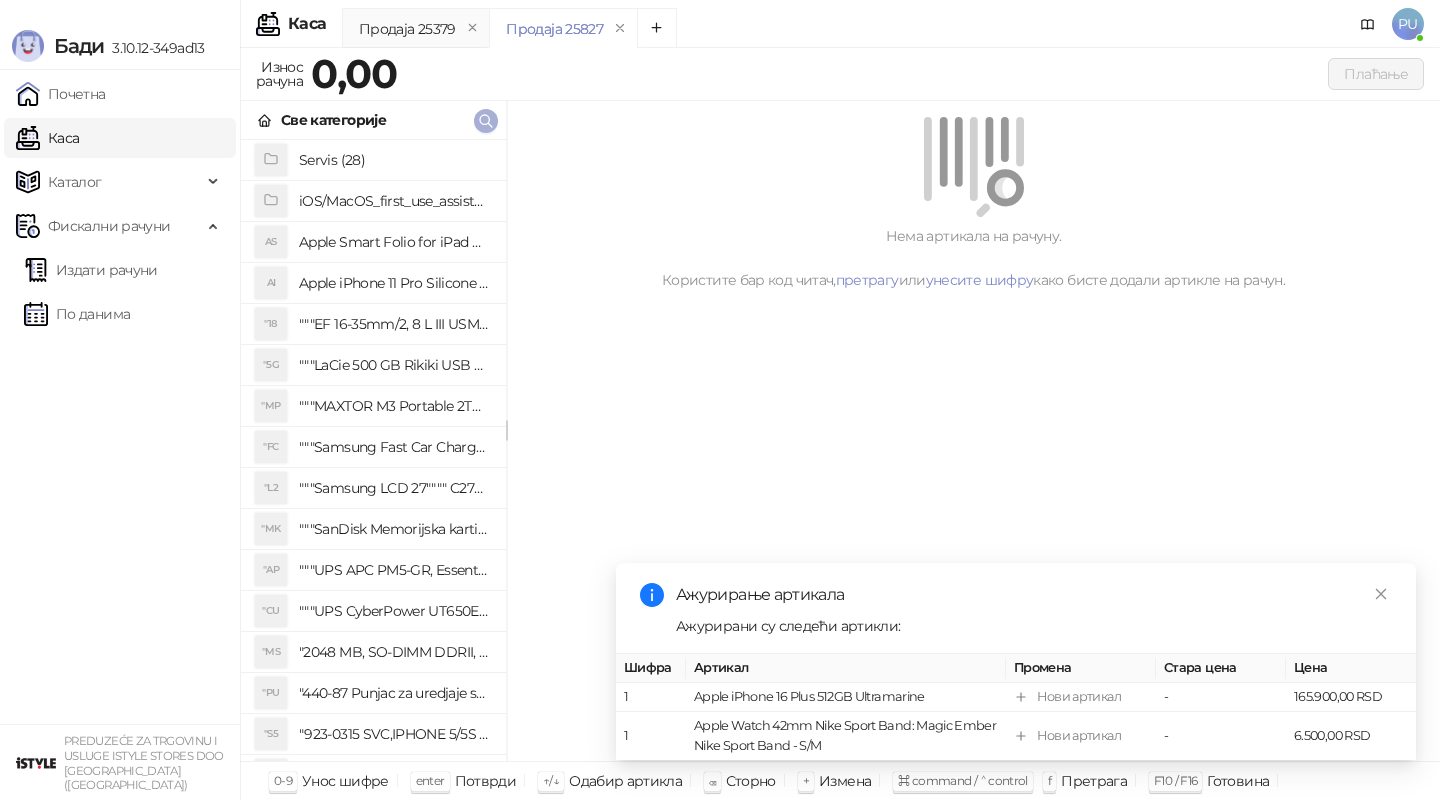 scroll, scrollTop: 0, scrollLeft: 0, axis: both 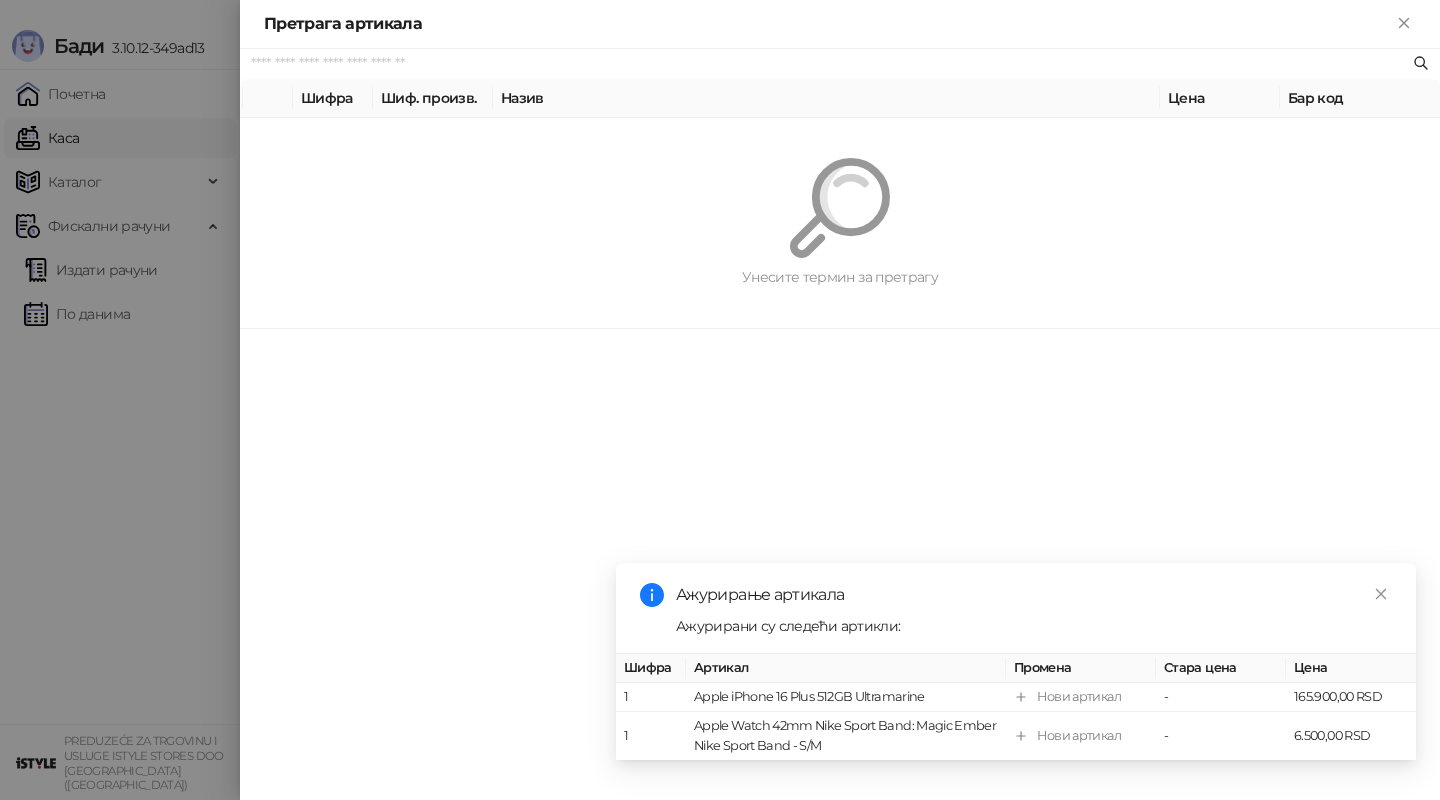 paste on "**********" 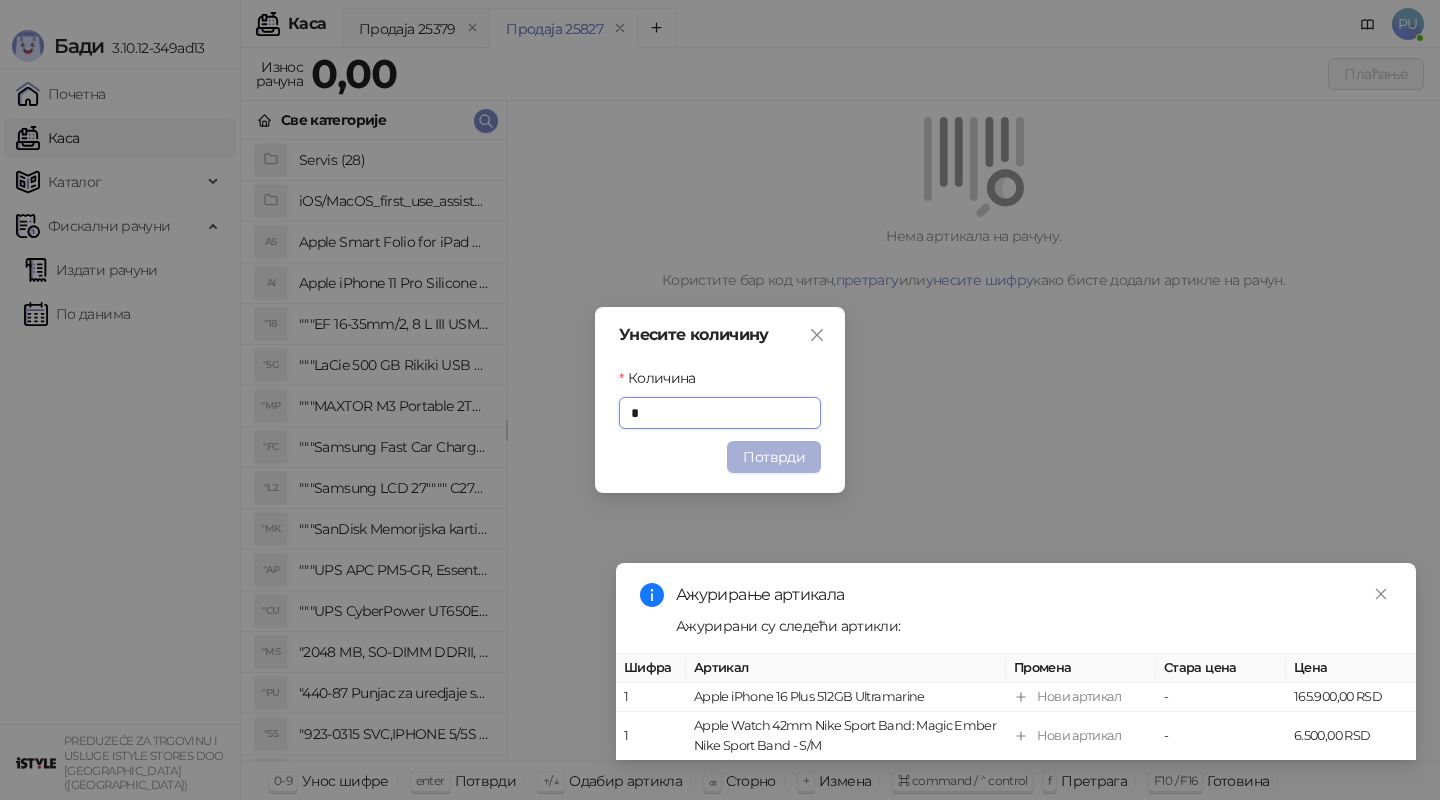 click on "Потврди" at bounding box center (774, 457) 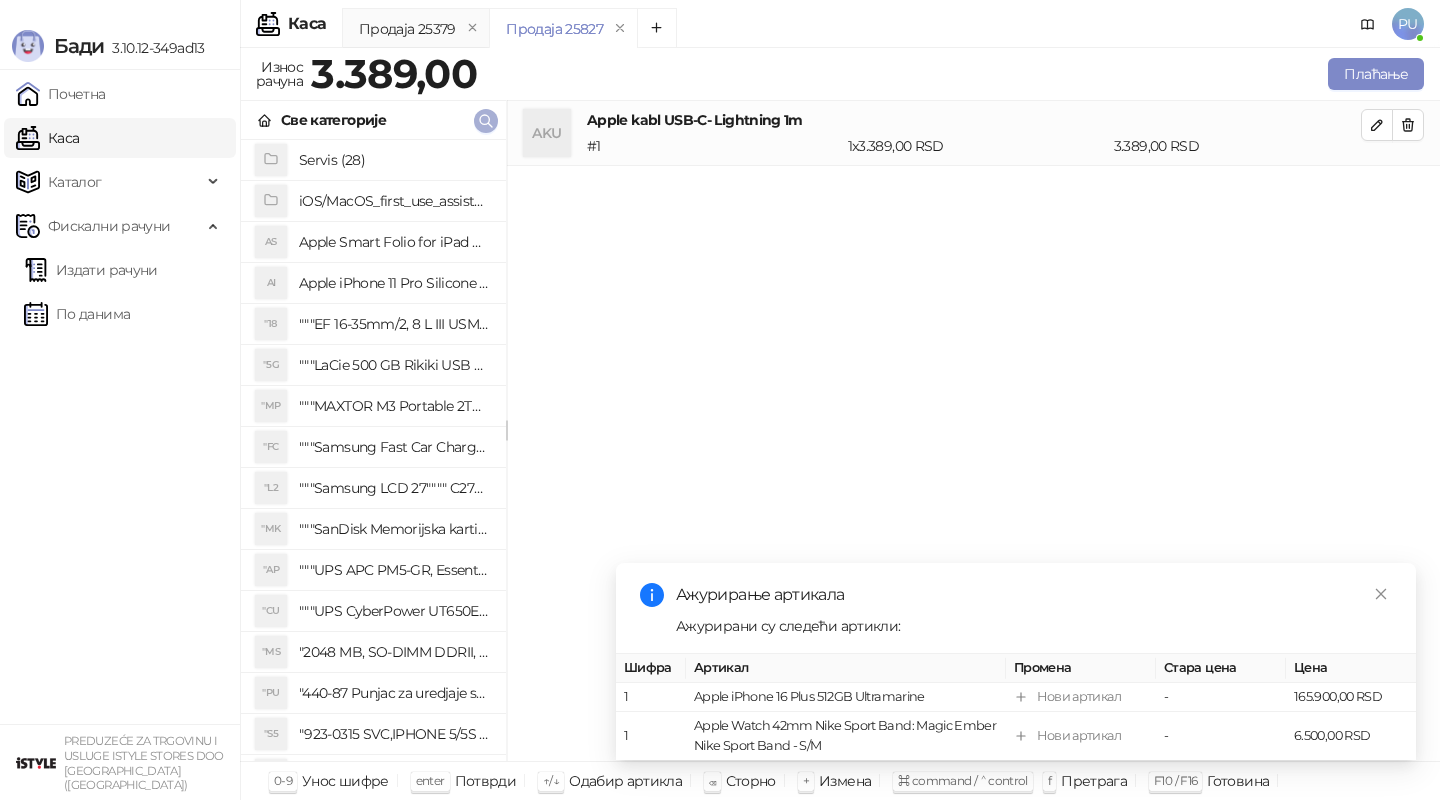 click at bounding box center (486, 121) 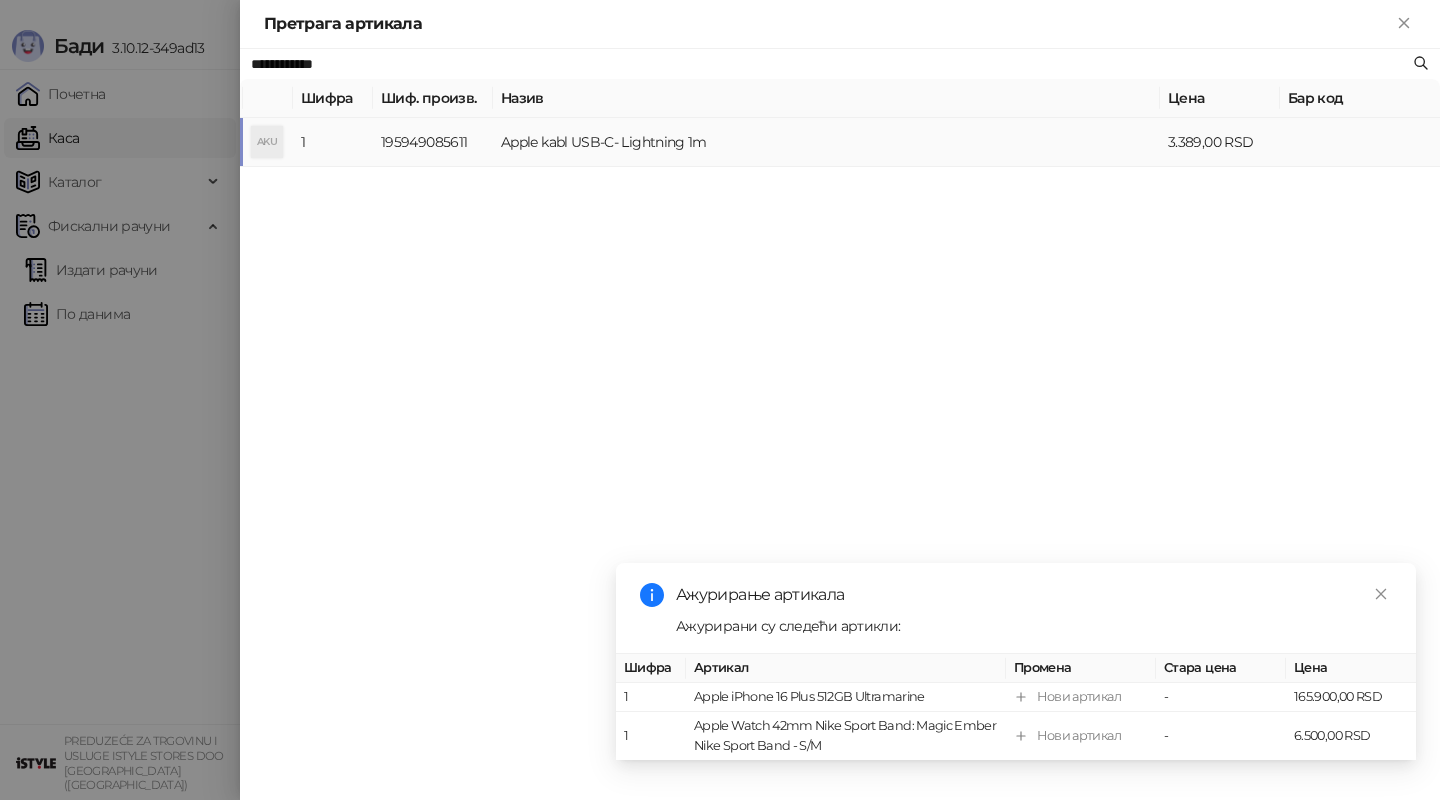 paste 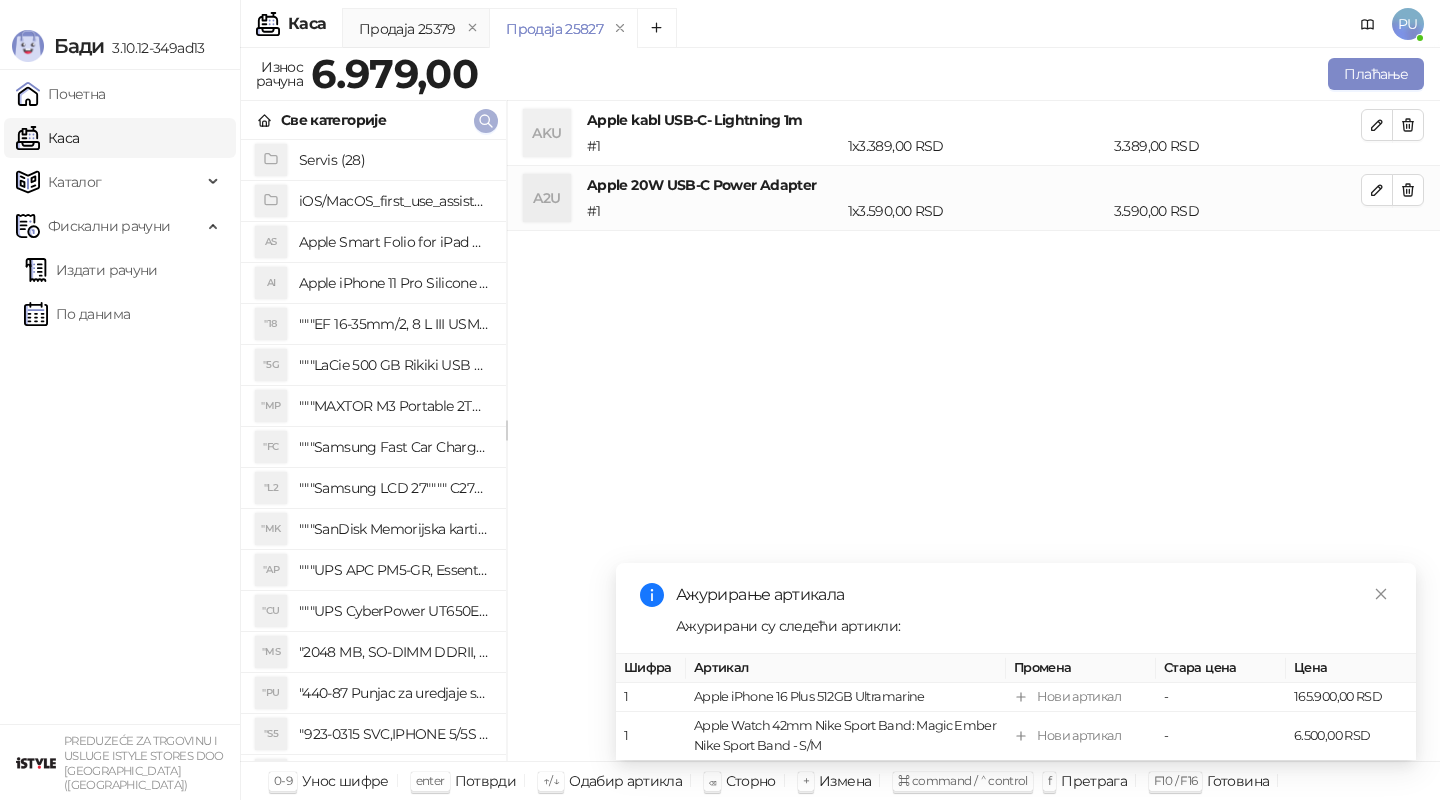 click at bounding box center [486, 121] 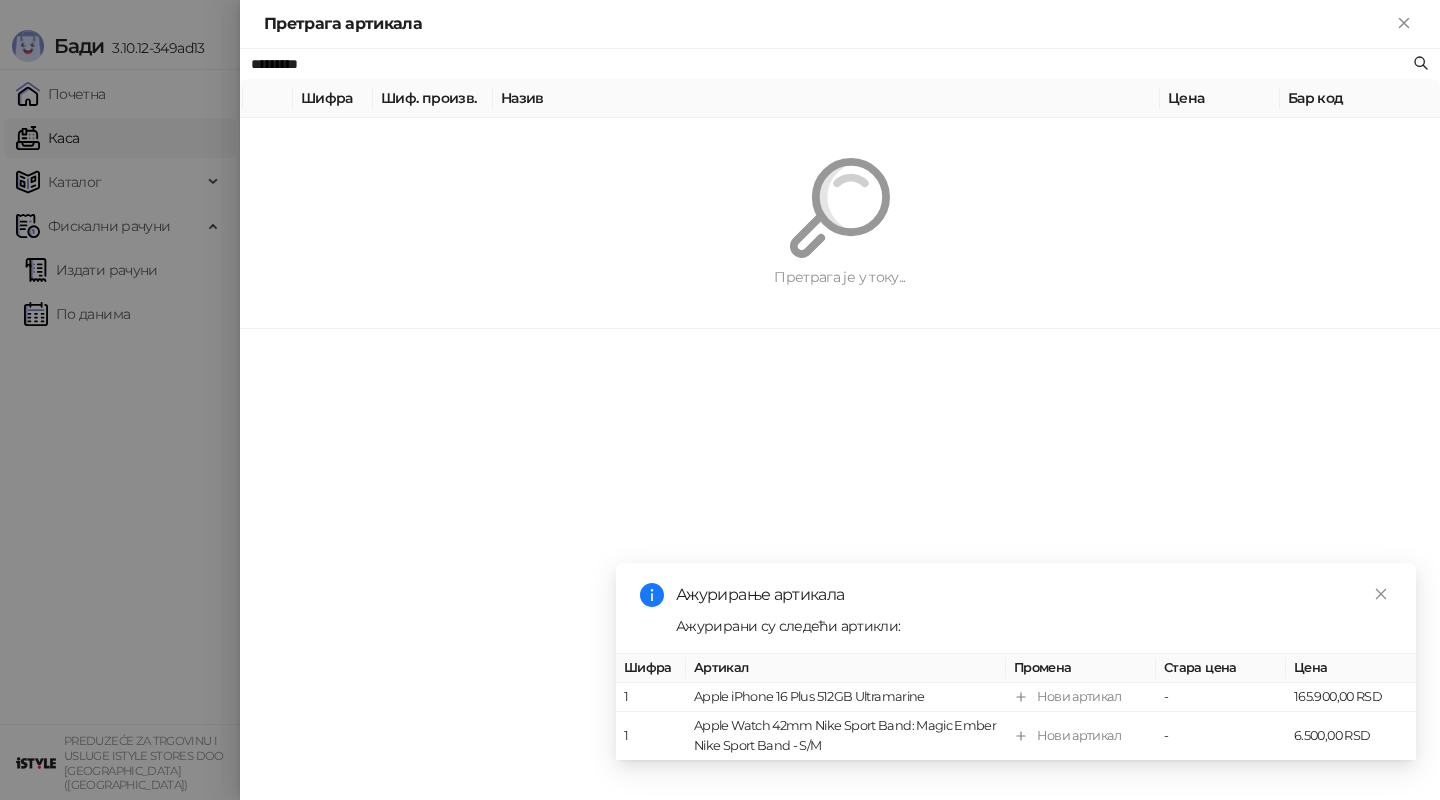 paste on "**********" 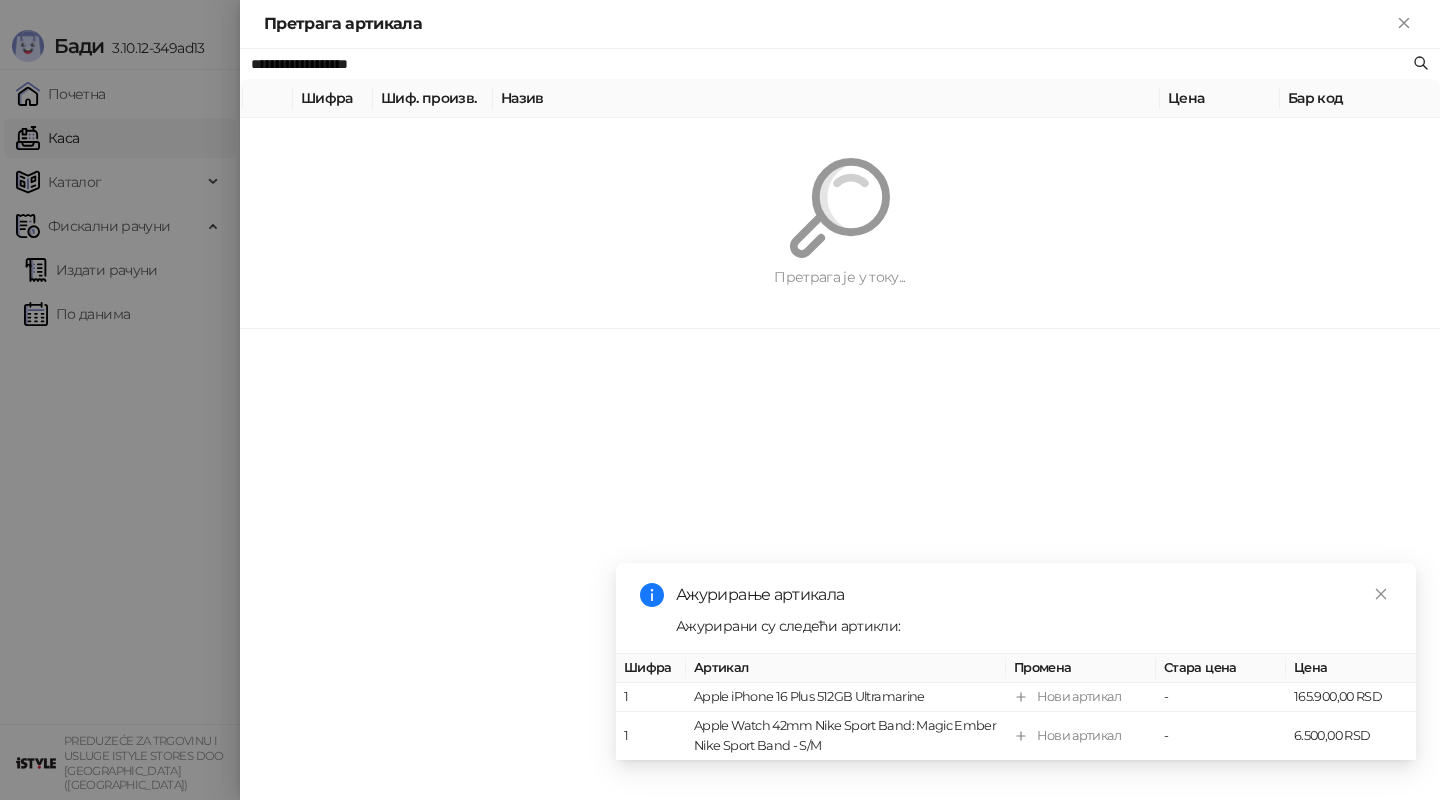 type on "**********" 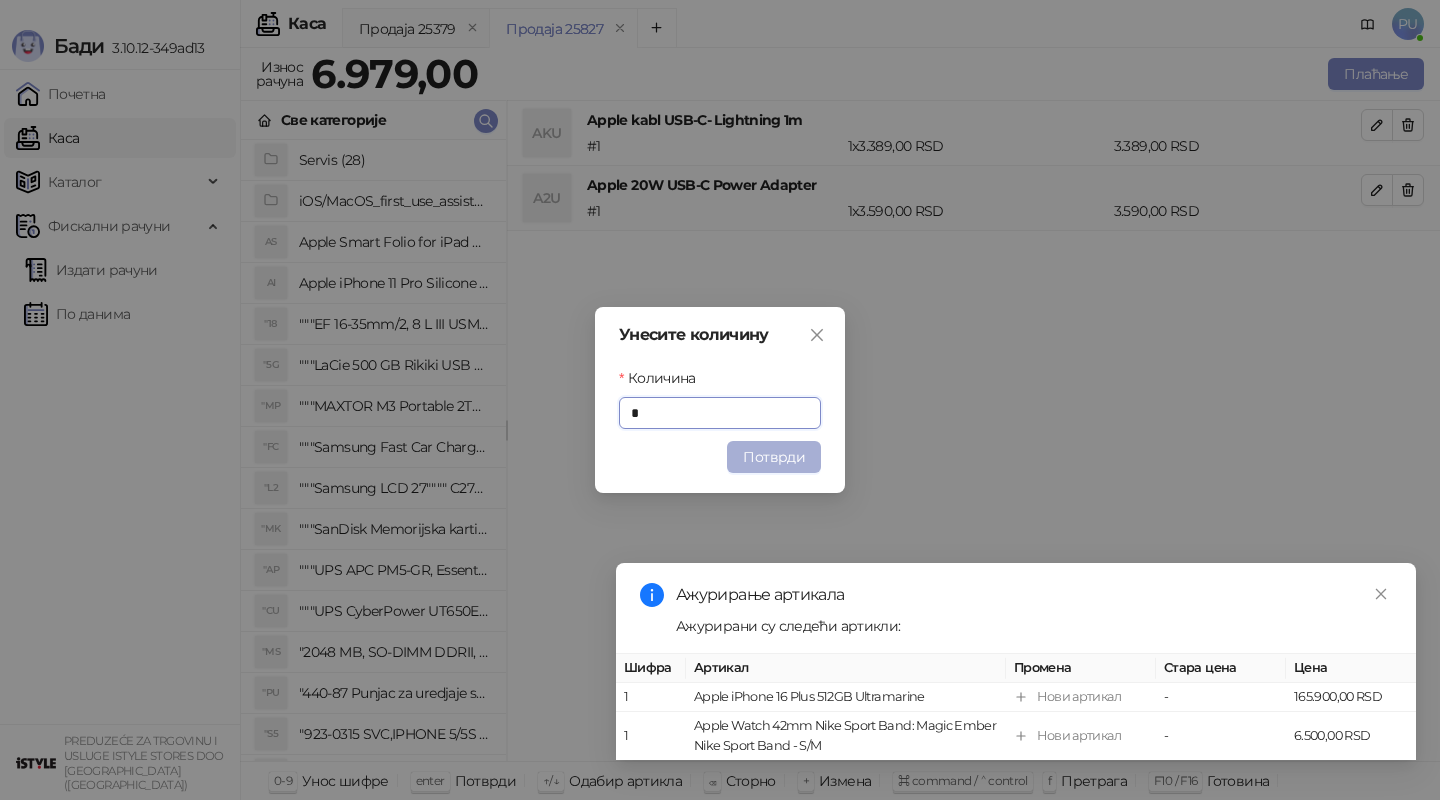 click on "Потврди" at bounding box center [774, 457] 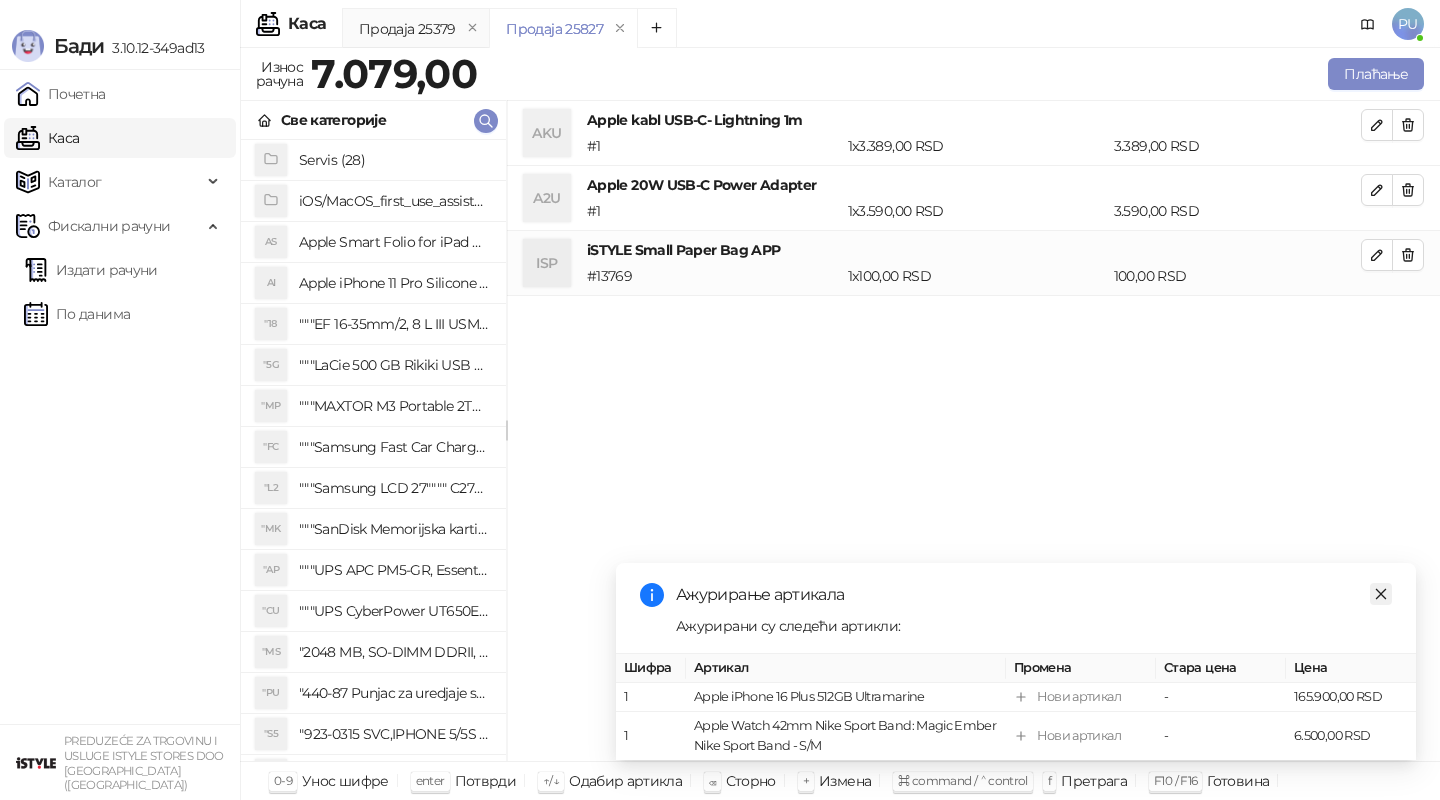 click at bounding box center [1381, 594] 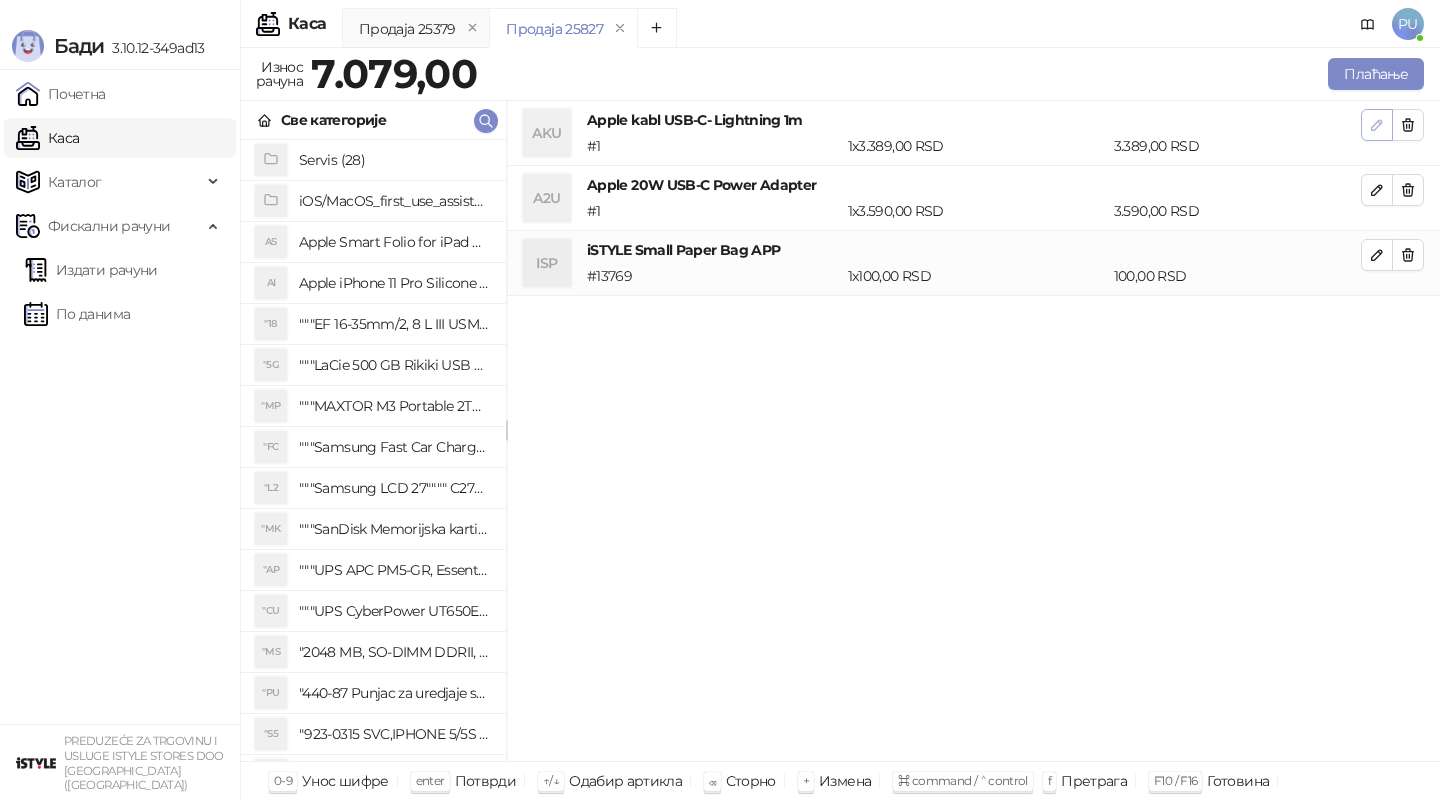 click 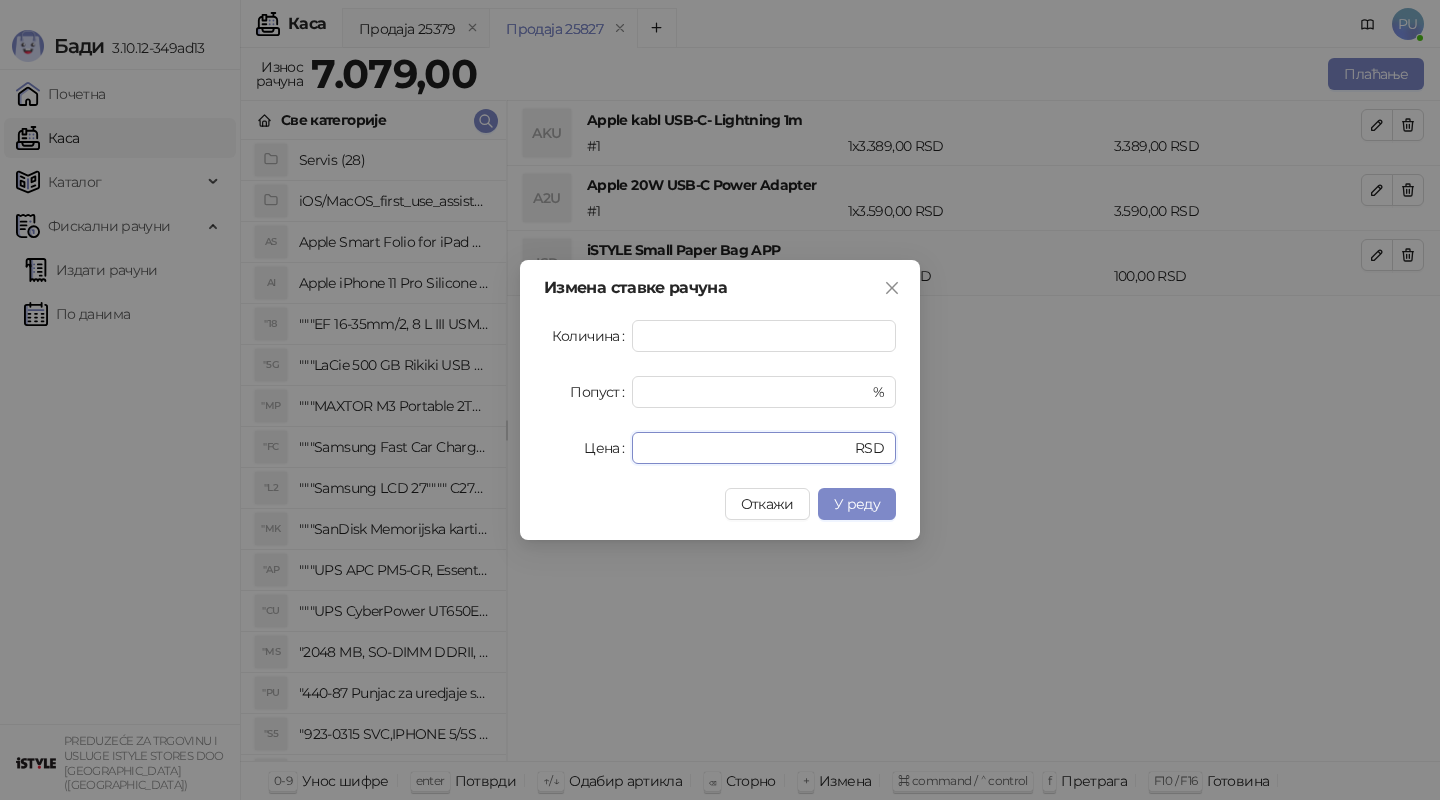drag, startPoint x: 724, startPoint y: 439, endPoint x: 562, endPoint y: 430, distance: 162.2498 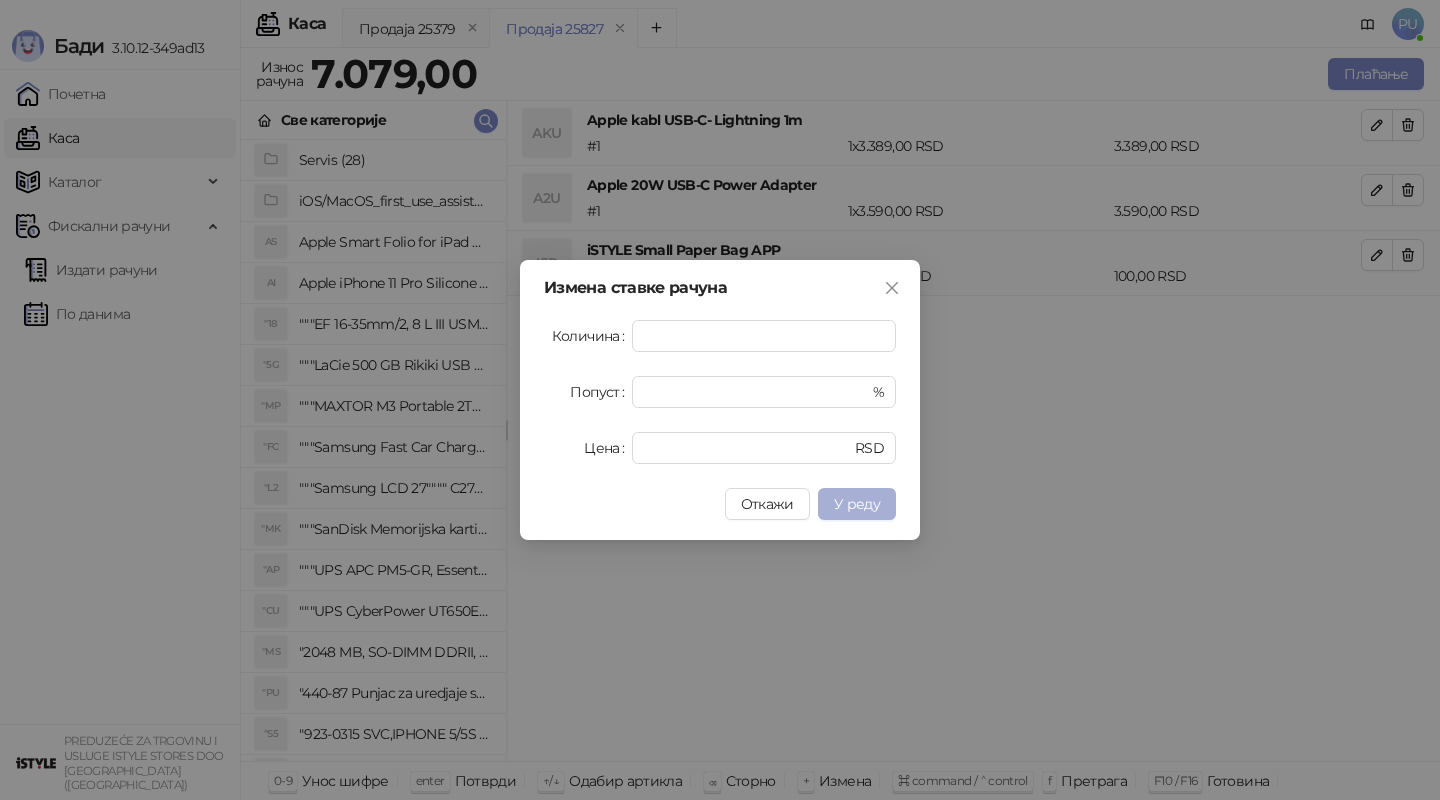 click on "У реду" at bounding box center (857, 504) 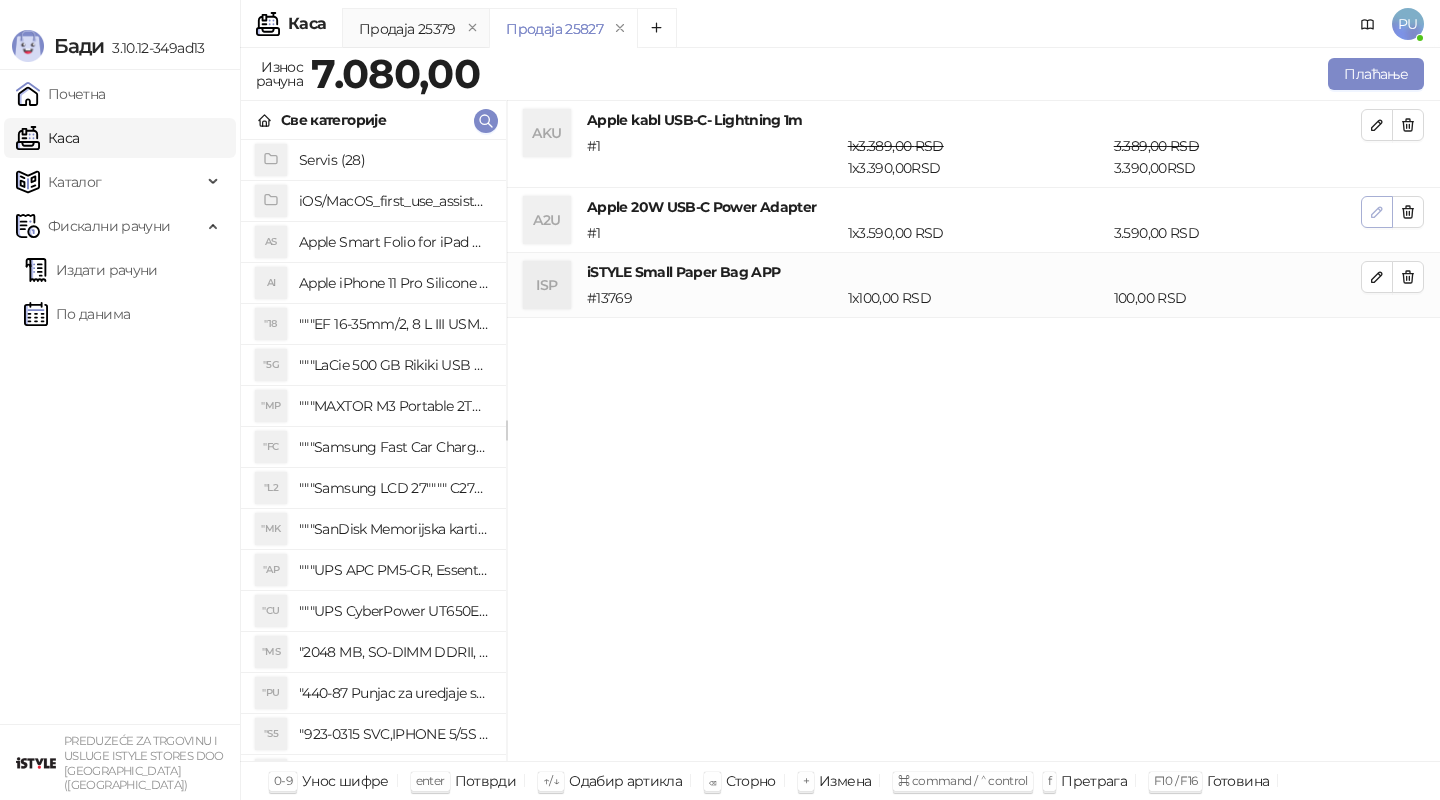 click 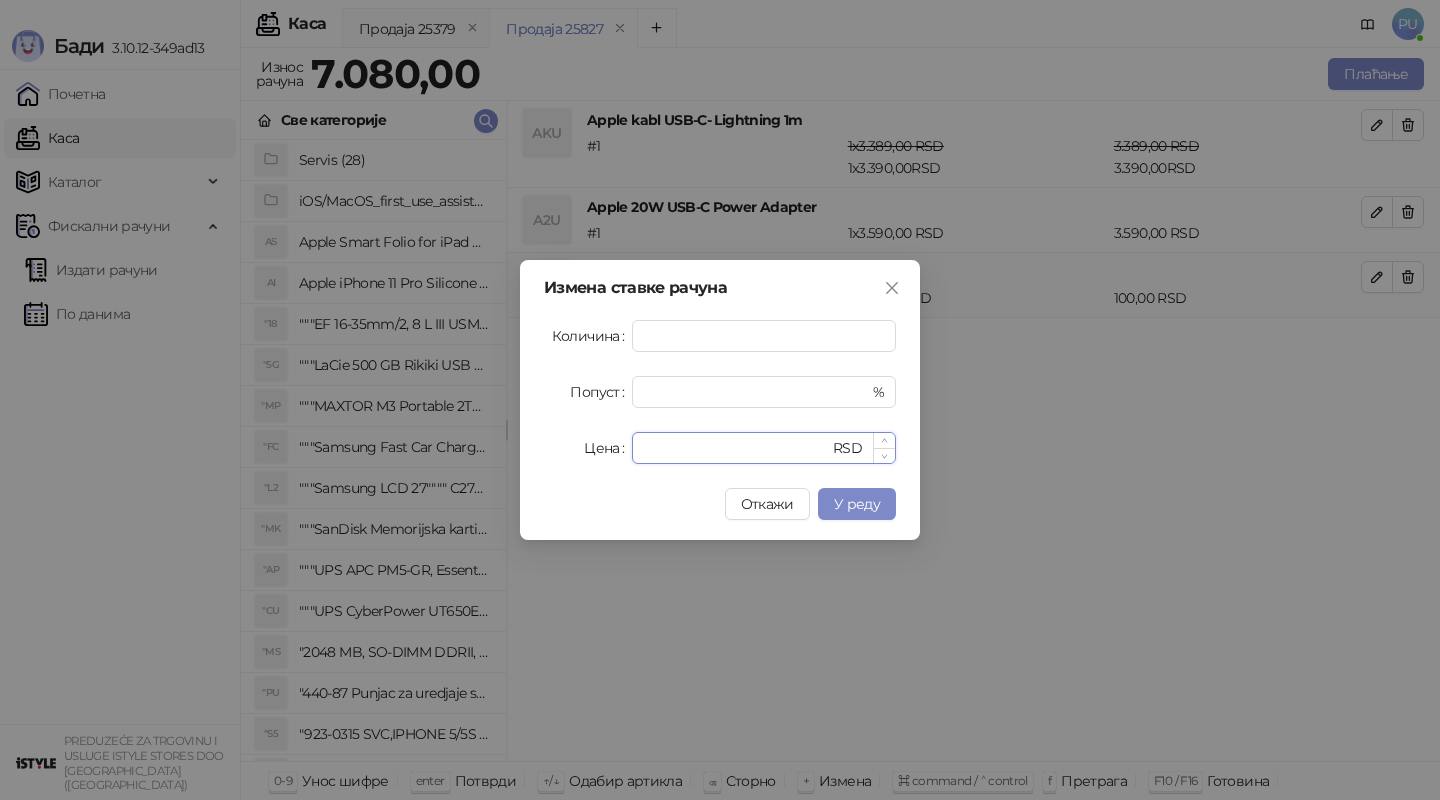 click on "****" at bounding box center [736, 448] 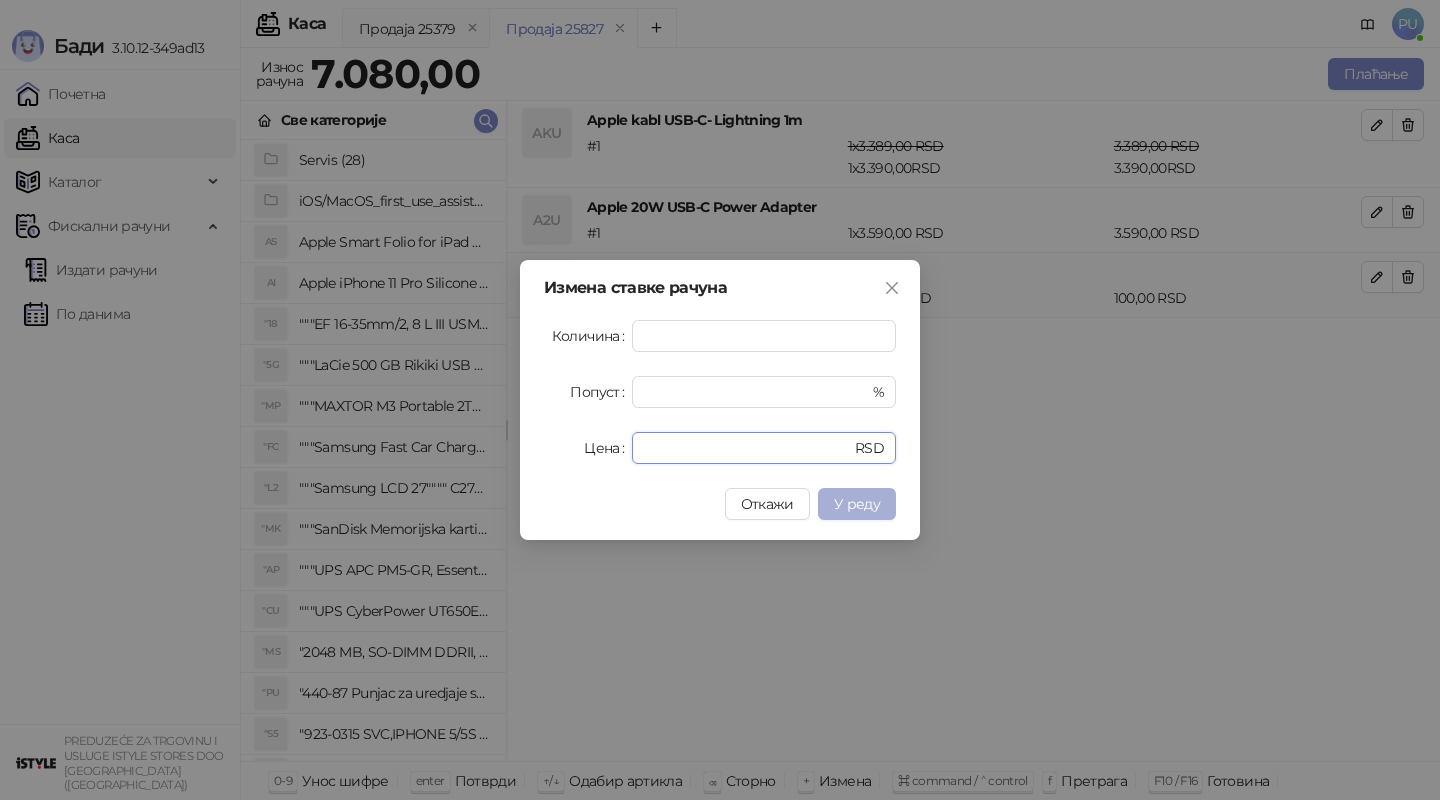 type on "****" 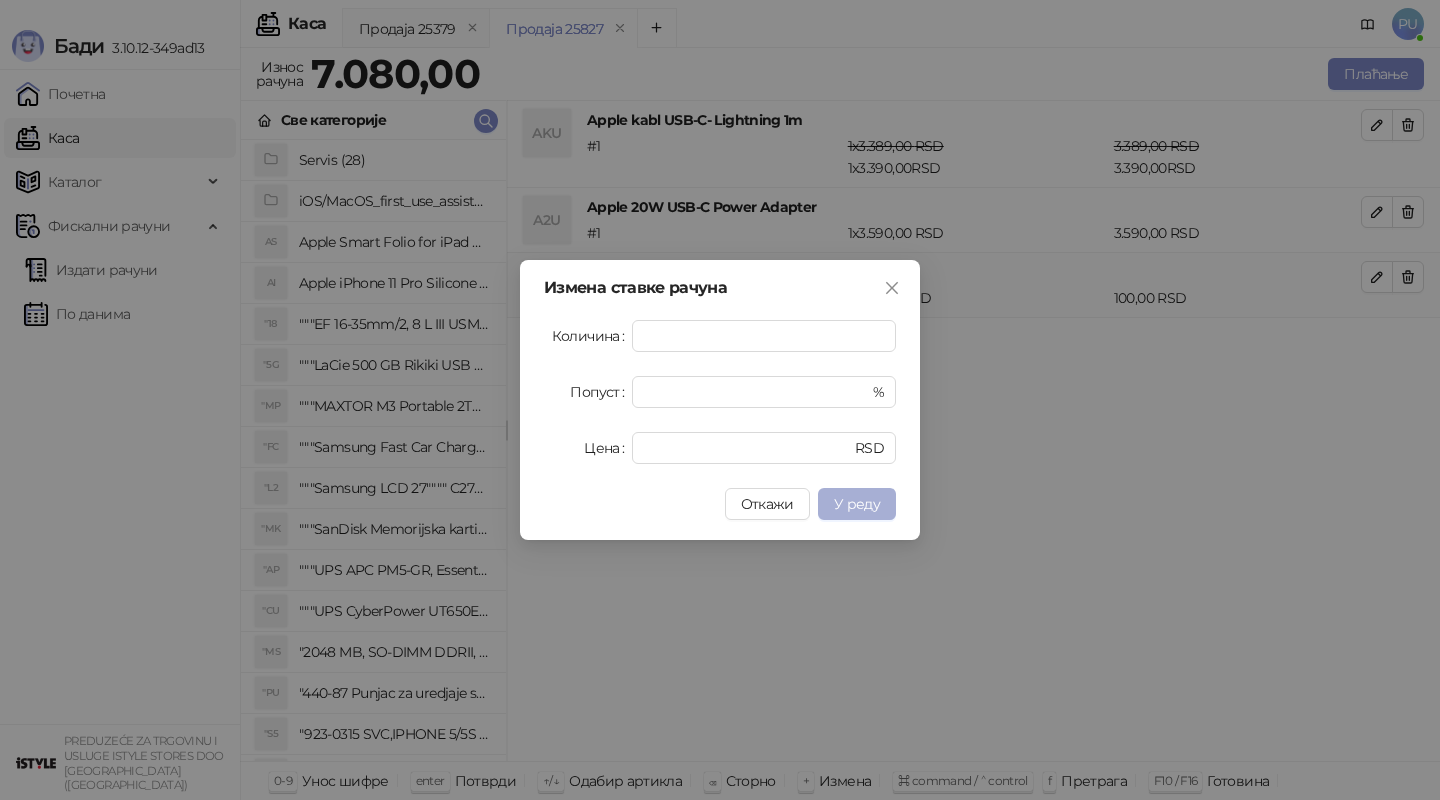 click on "У реду" at bounding box center [857, 504] 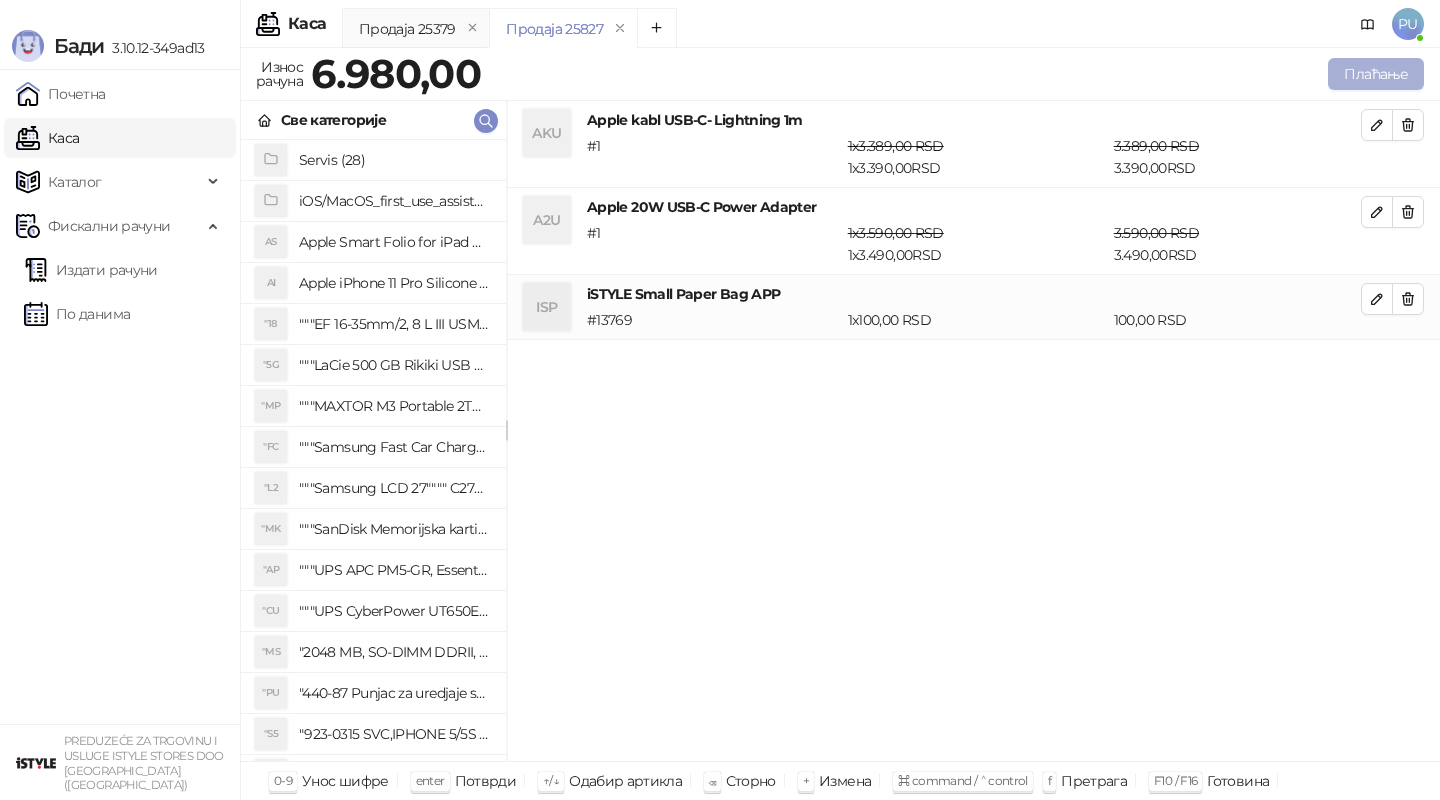 click on "Плаћање" at bounding box center [1376, 74] 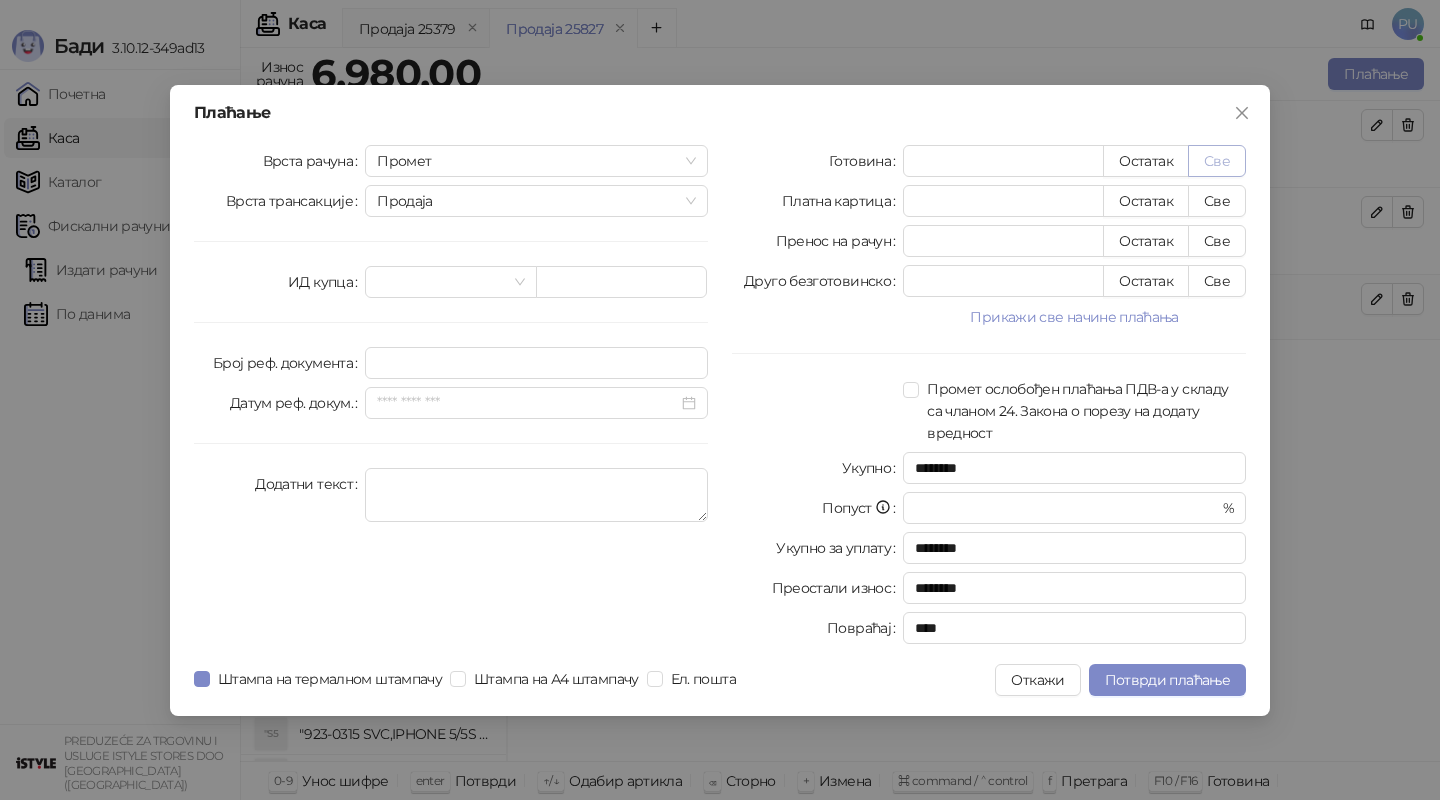 click on "Све" at bounding box center [1217, 161] 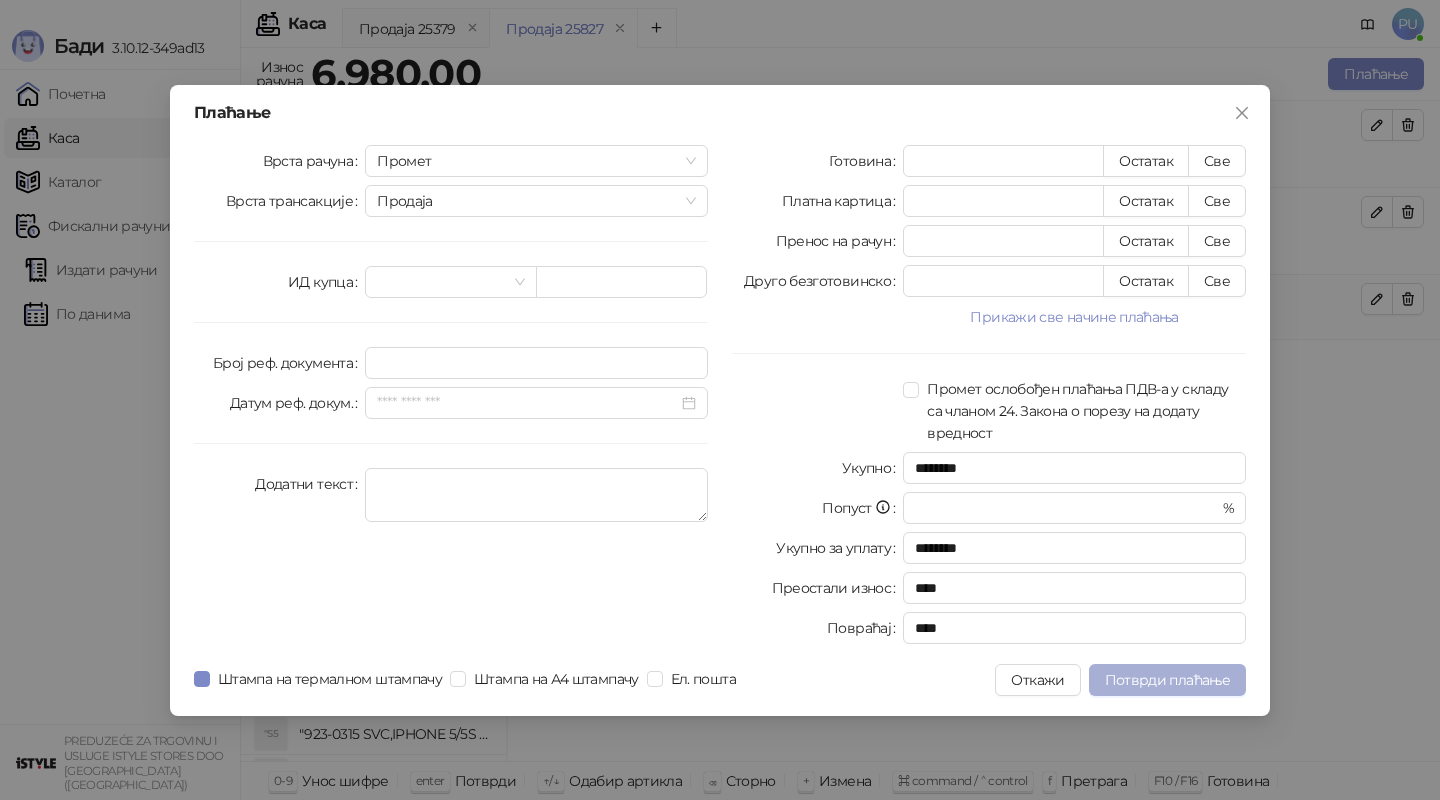 click on "Потврди плаћање" at bounding box center [1167, 680] 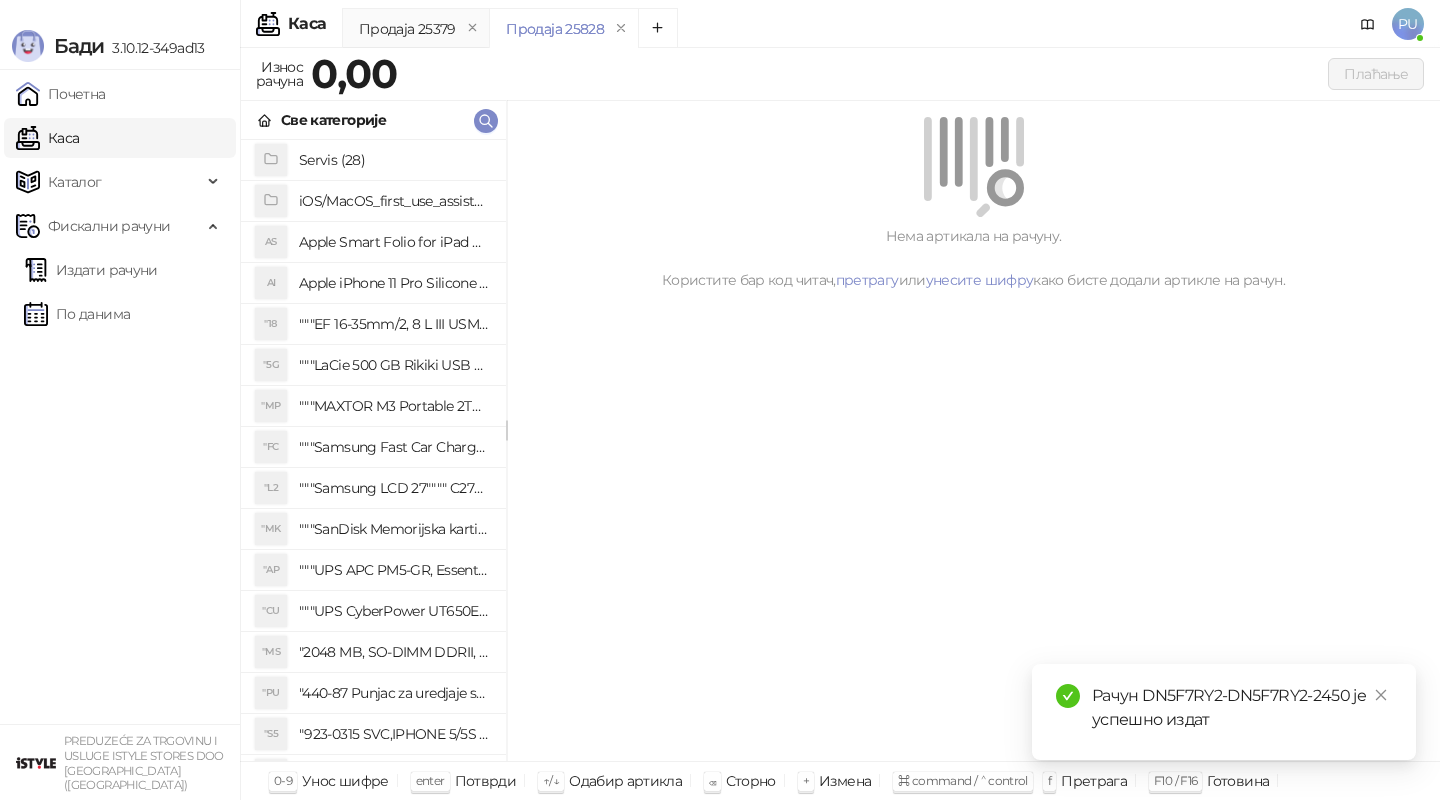 click on "Рачун DN5F7RY2-DN5F7RY2-2450 је успешно издат" at bounding box center [1224, 712] 